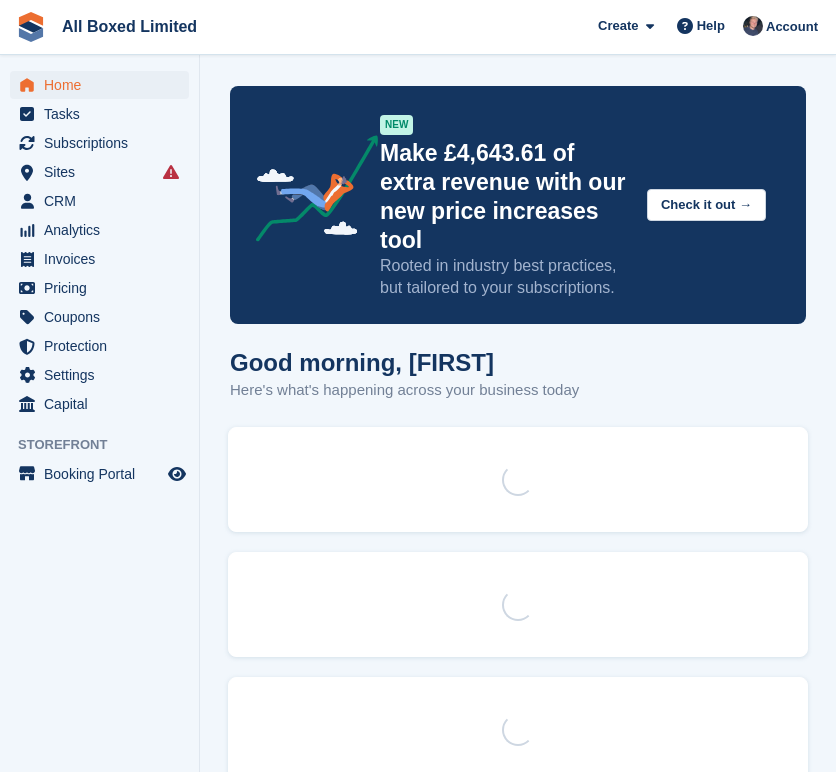 scroll, scrollTop: 0, scrollLeft: 0, axis: both 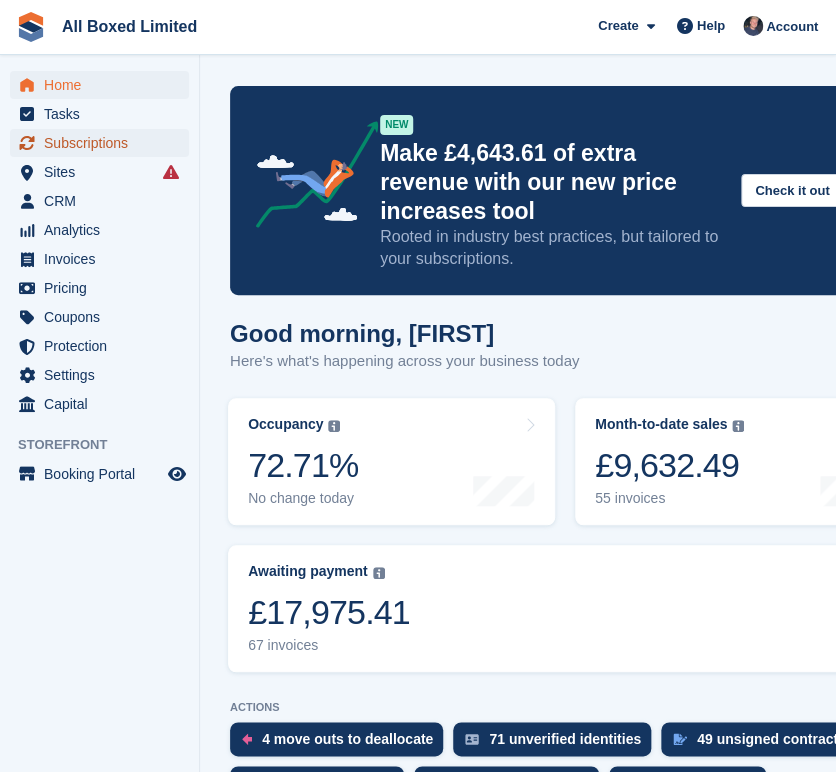 click on "Subscriptions" at bounding box center [104, 143] 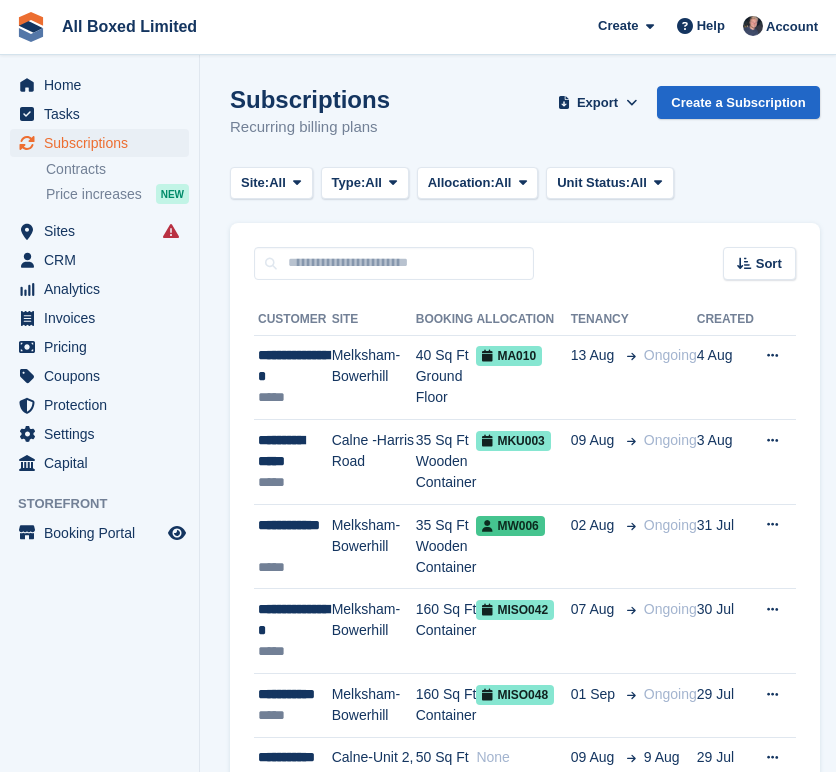 scroll, scrollTop: 0, scrollLeft: 0, axis: both 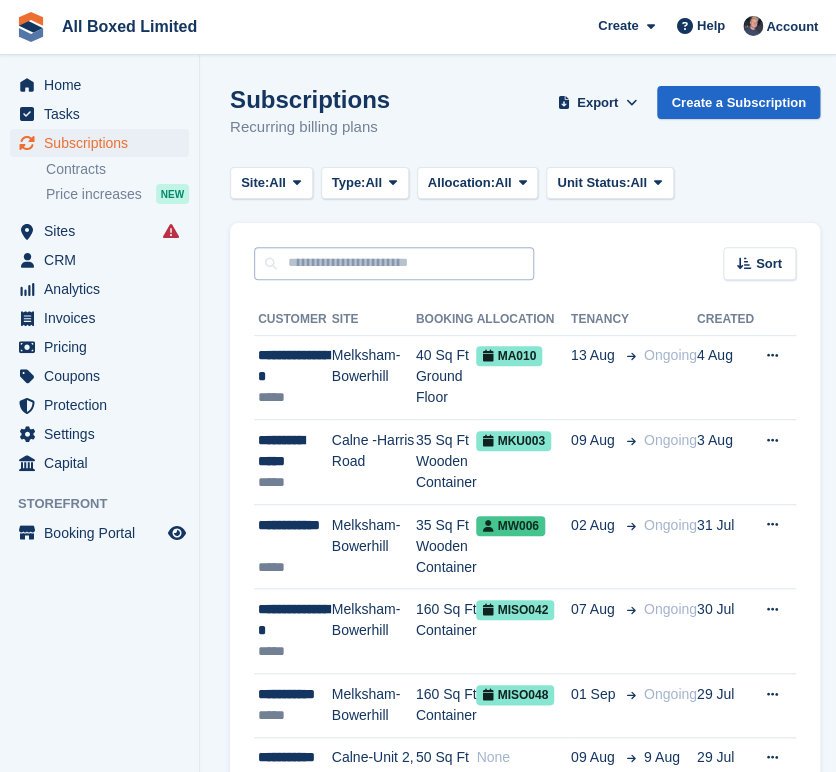 click on "Sort
Sort by
Customer name
Date created
Move in date
Move out date
Created (oldest first)
Created (newest first)" at bounding box center [525, 251] 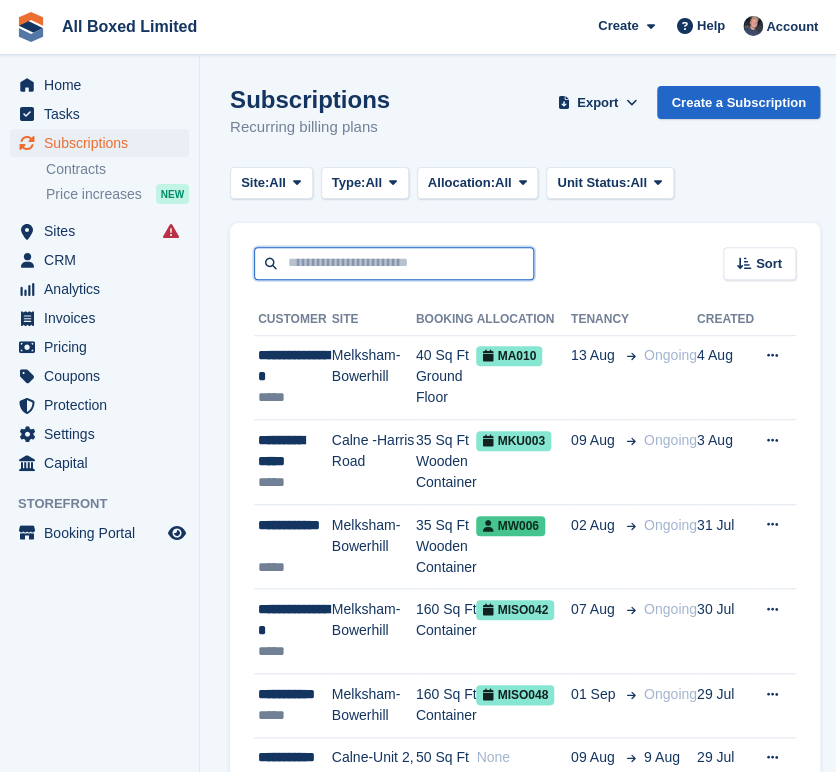 click at bounding box center (394, 263) 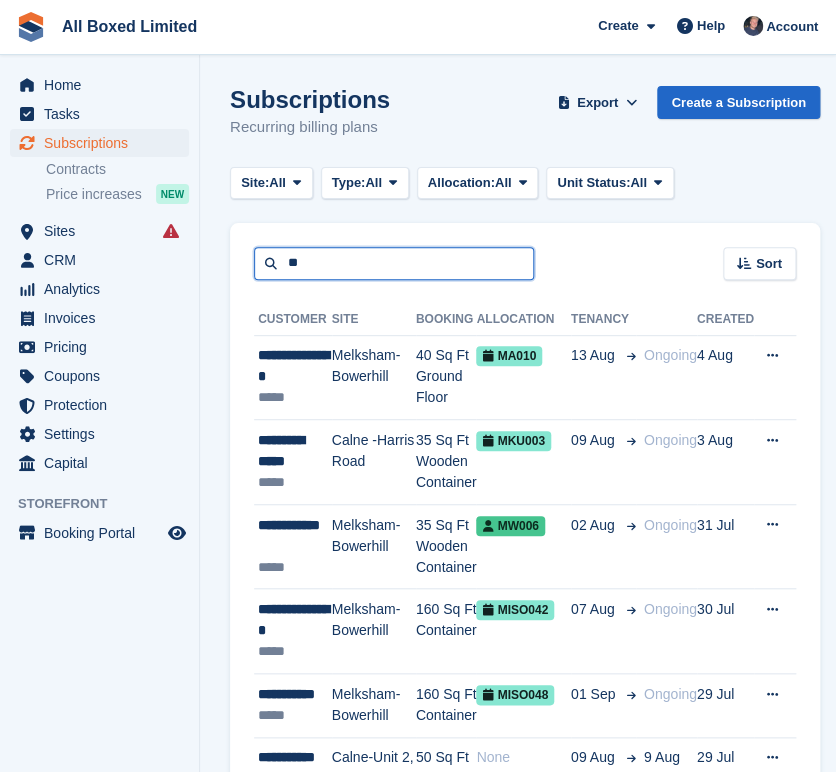 type on "*" 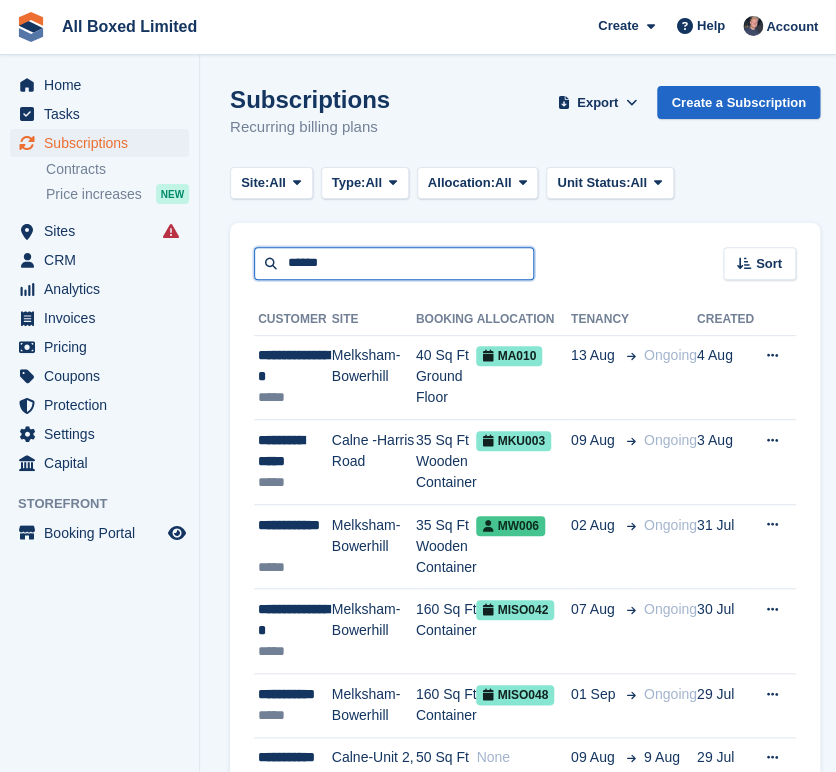 type on "******" 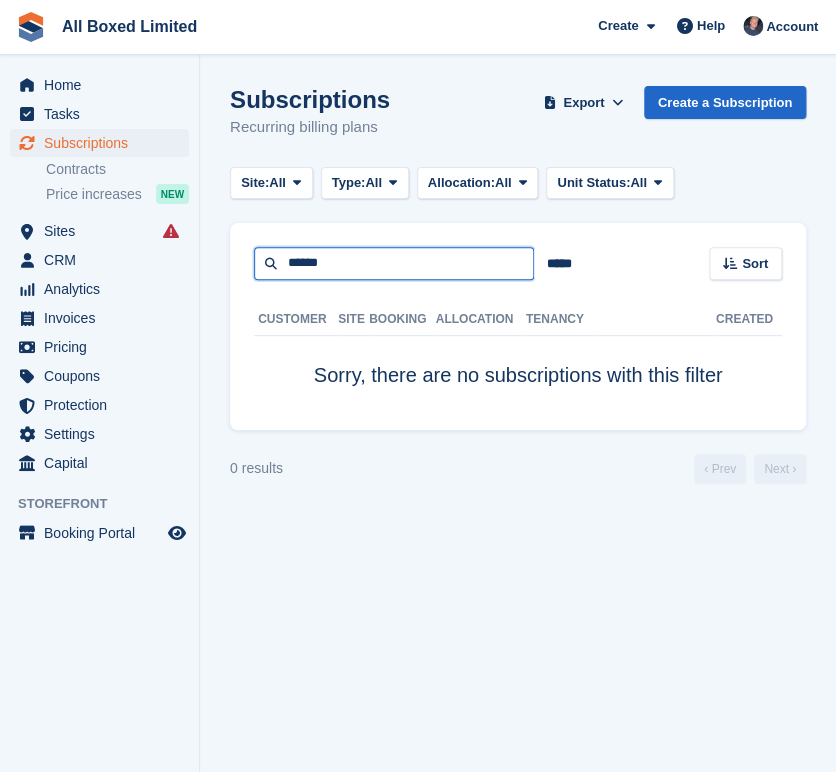 click on "******" at bounding box center [394, 263] 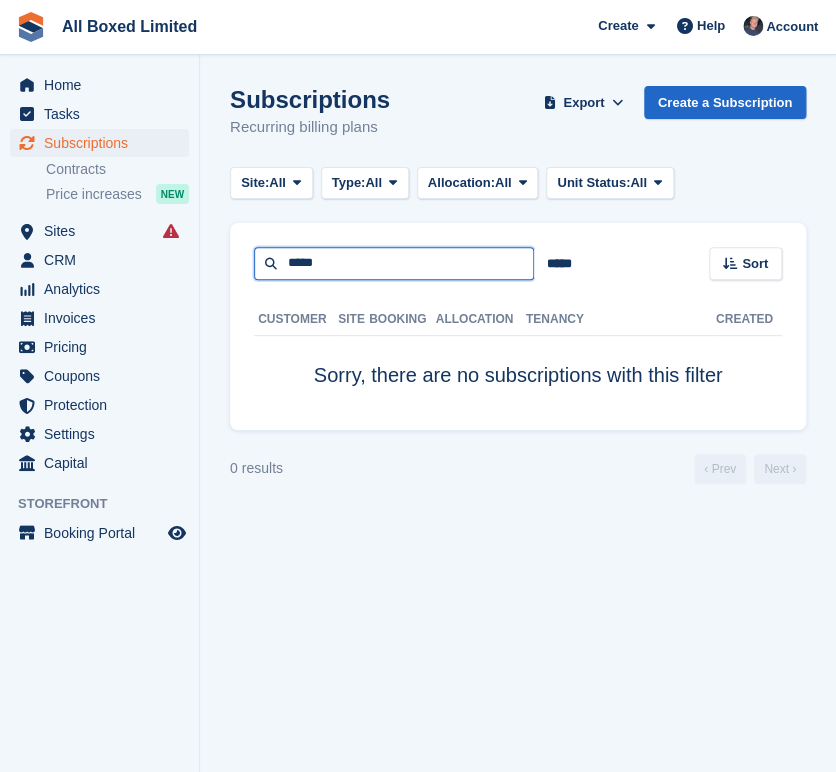 type on "*****" 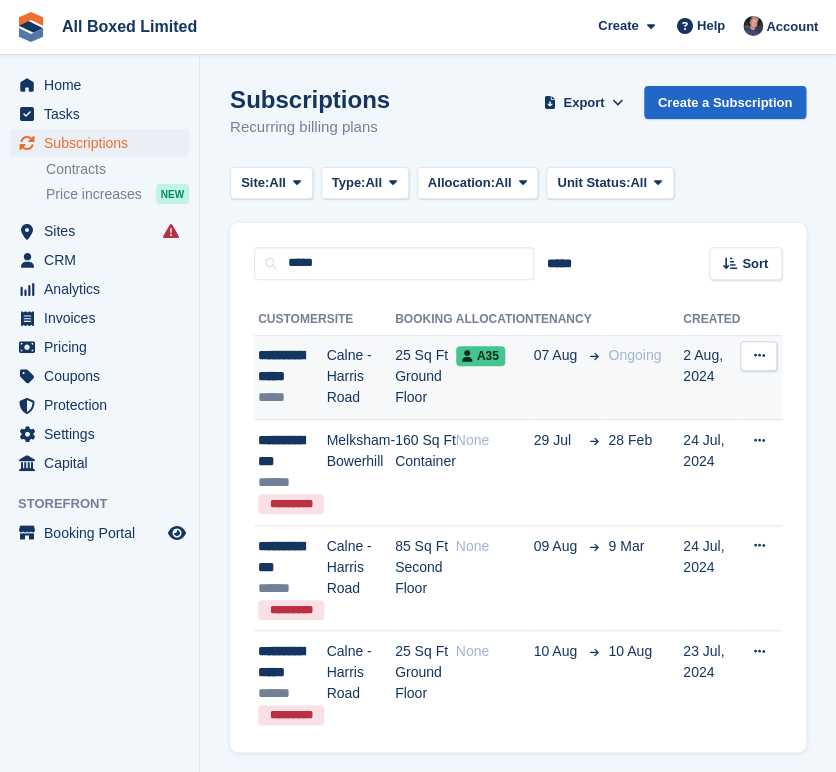 click on "**********" at bounding box center (291, 366) 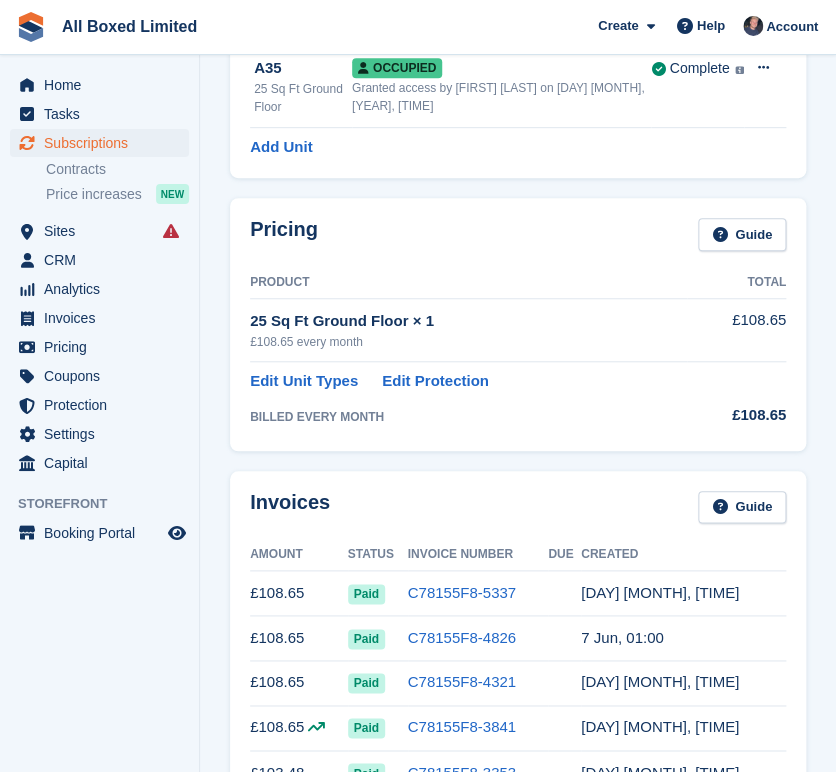 scroll, scrollTop: 0, scrollLeft: 0, axis: both 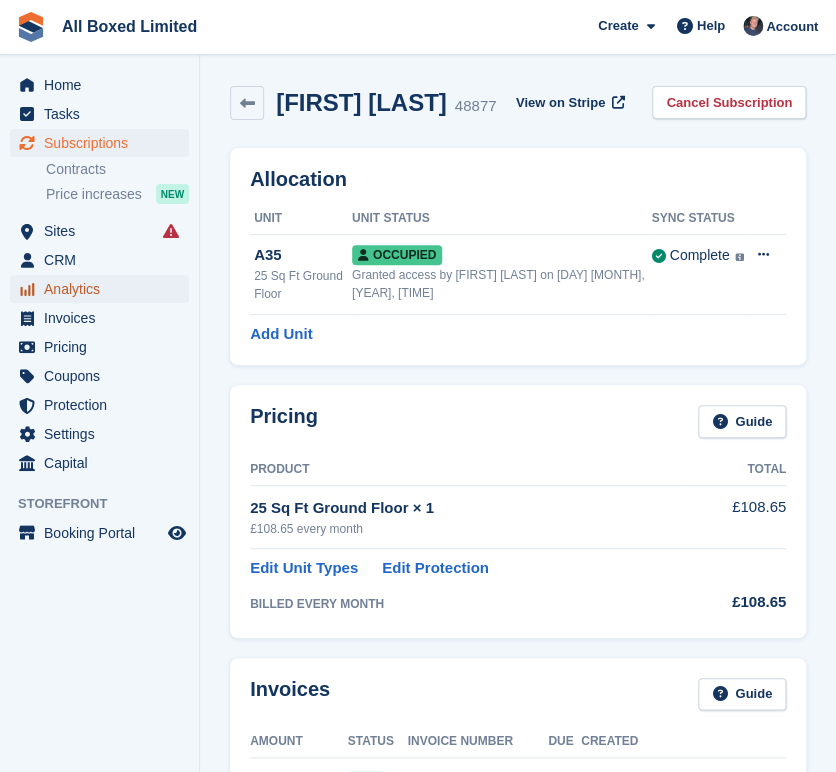 click on "Analytics" at bounding box center [104, 289] 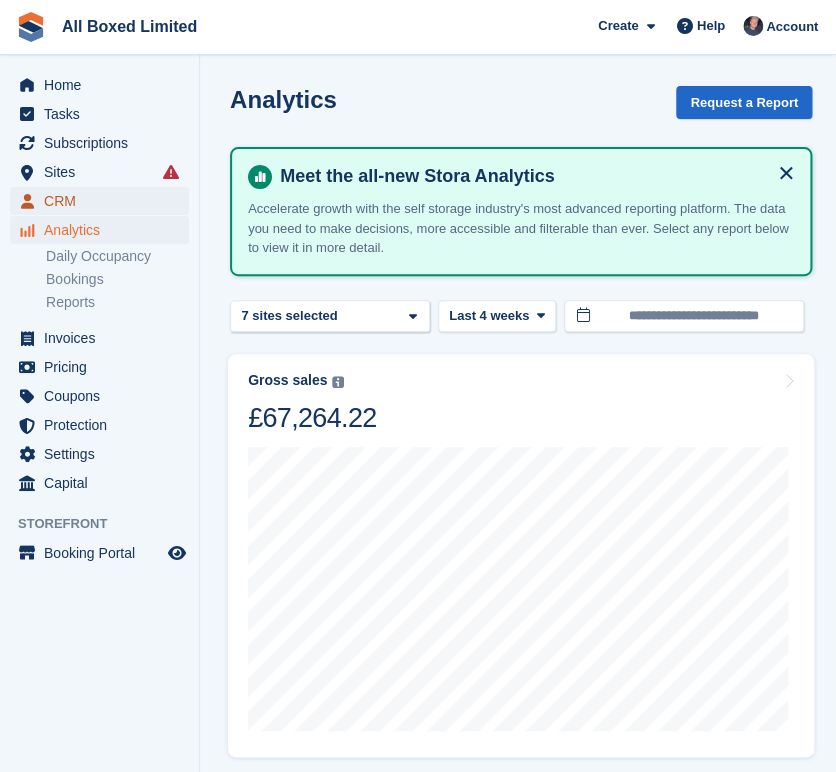 click on "CRM" at bounding box center [104, 201] 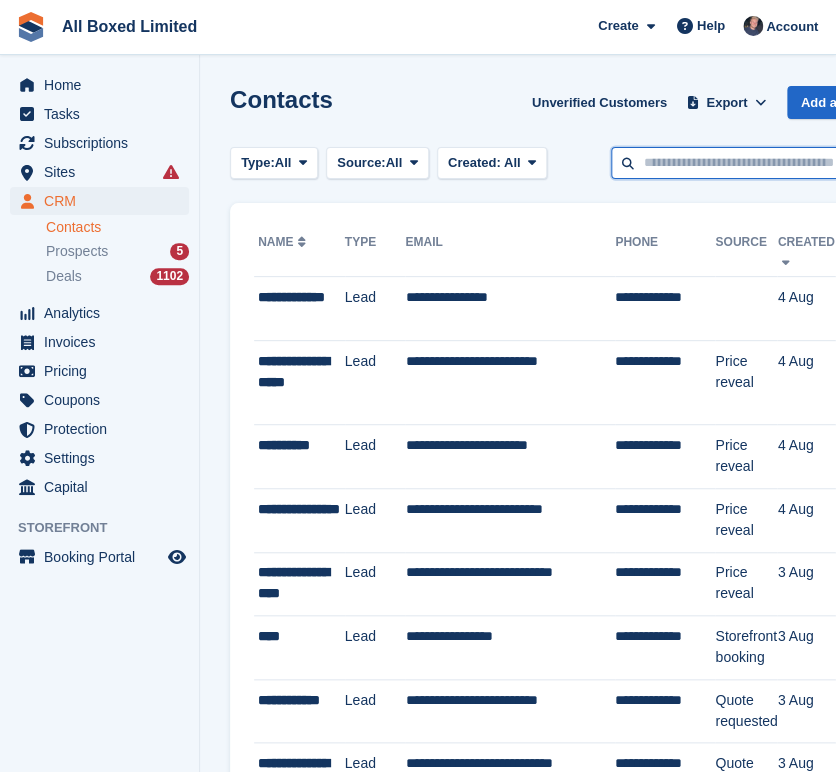 click at bounding box center (756, 163) 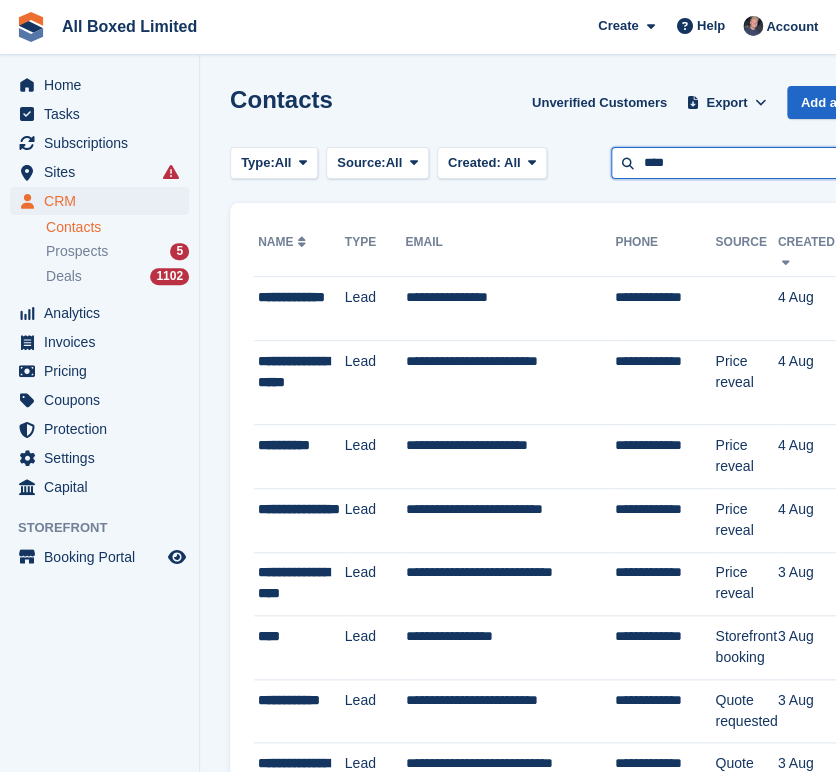 type on "****" 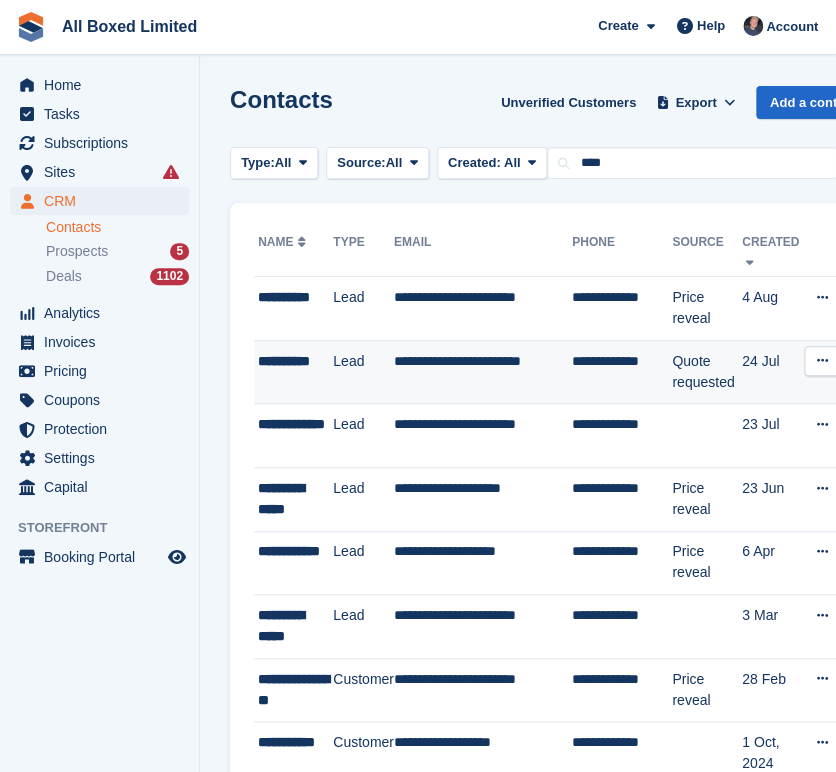click at bounding box center [822, 361] 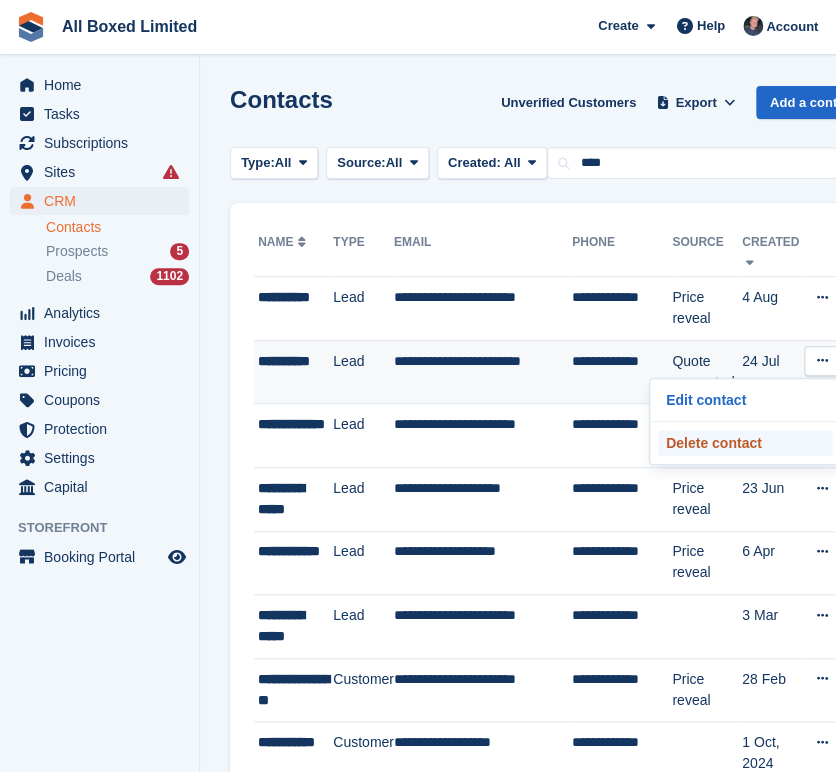 click on "Delete contact" at bounding box center [745, 443] 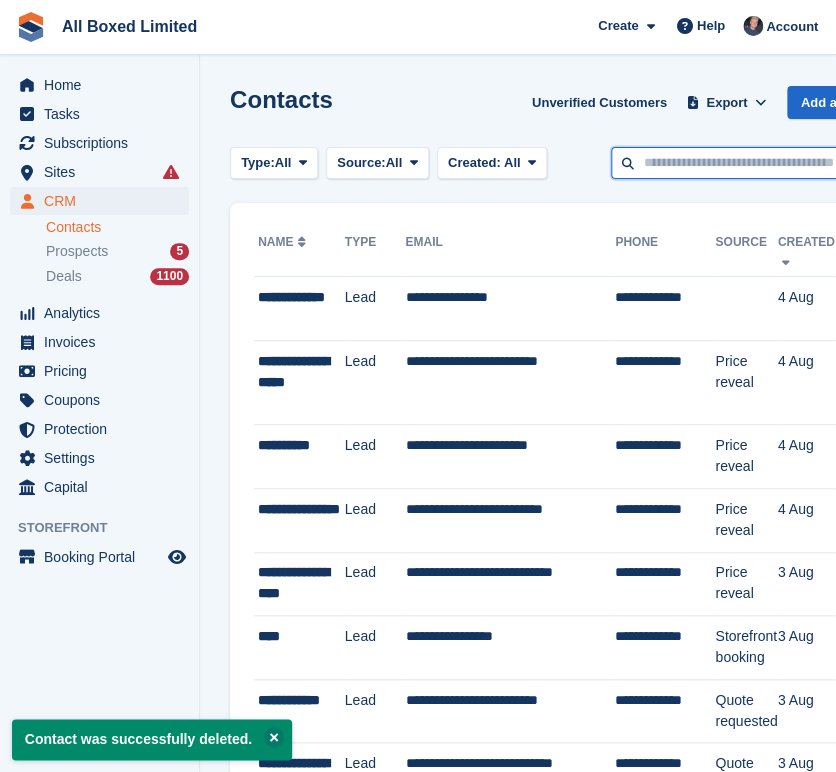 click at bounding box center (756, 163) 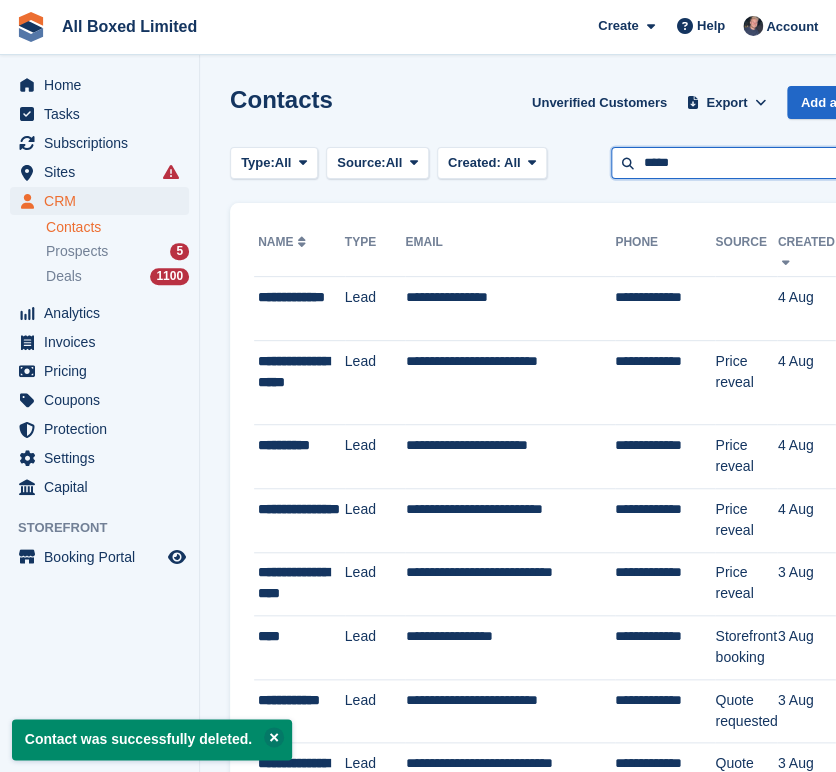 type on "*****" 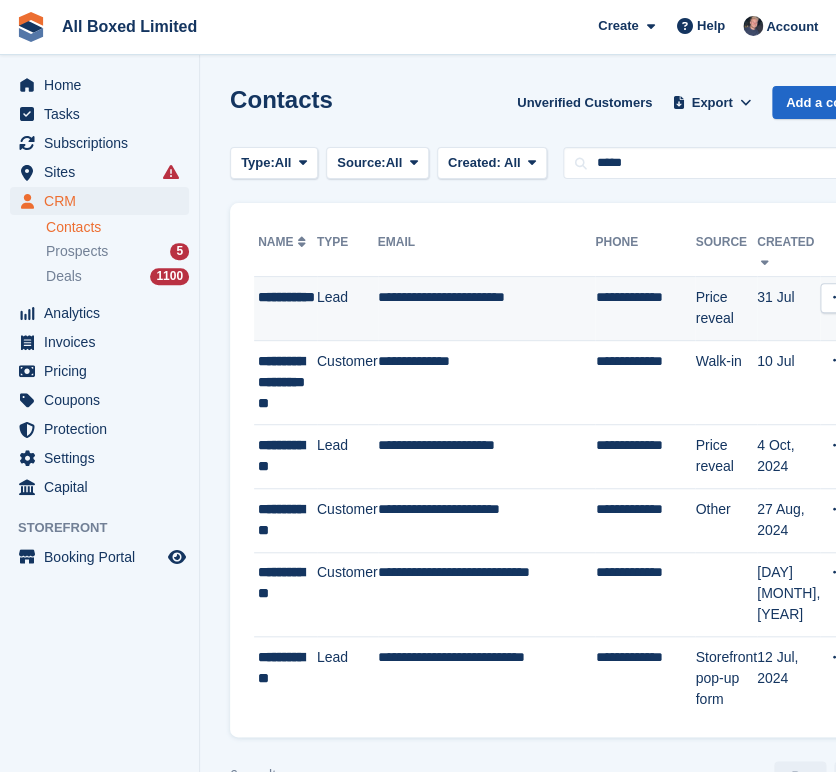 click on "**********" at bounding box center (487, 309) 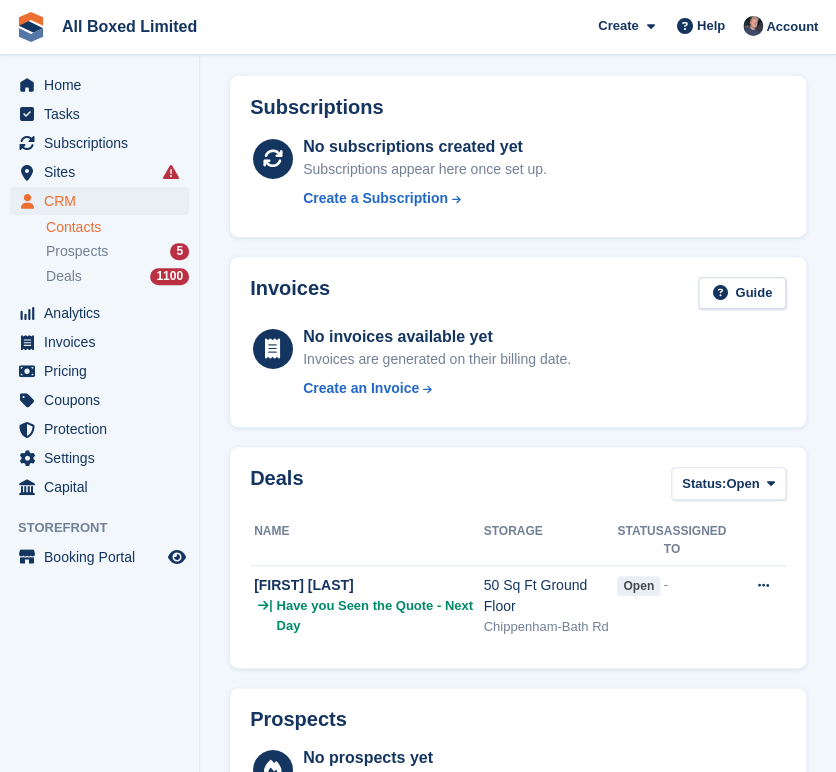 scroll, scrollTop: 111, scrollLeft: 0, axis: vertical 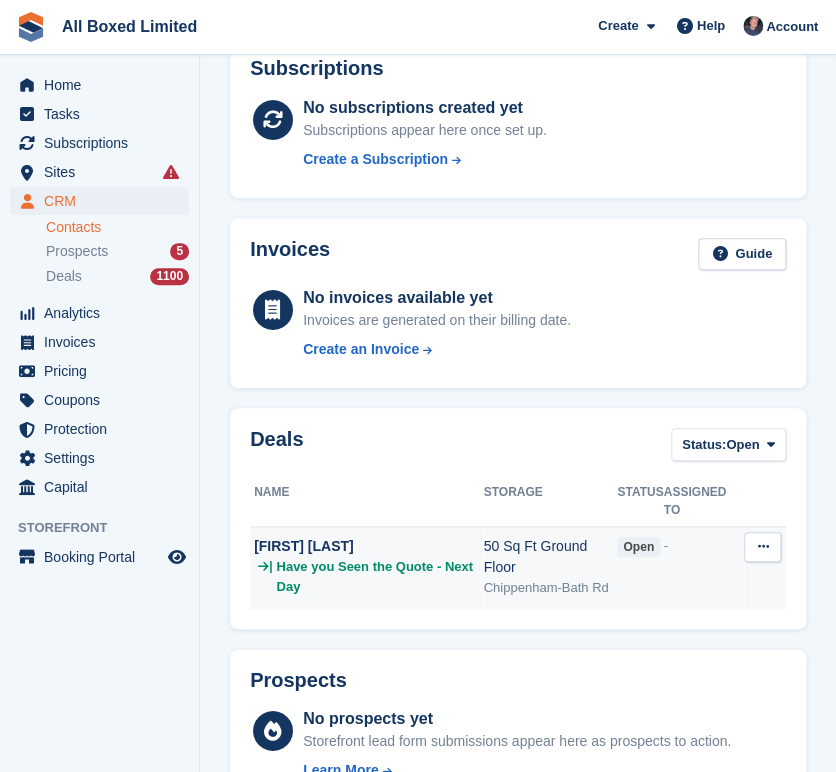 click at bounding box center [762, 546] 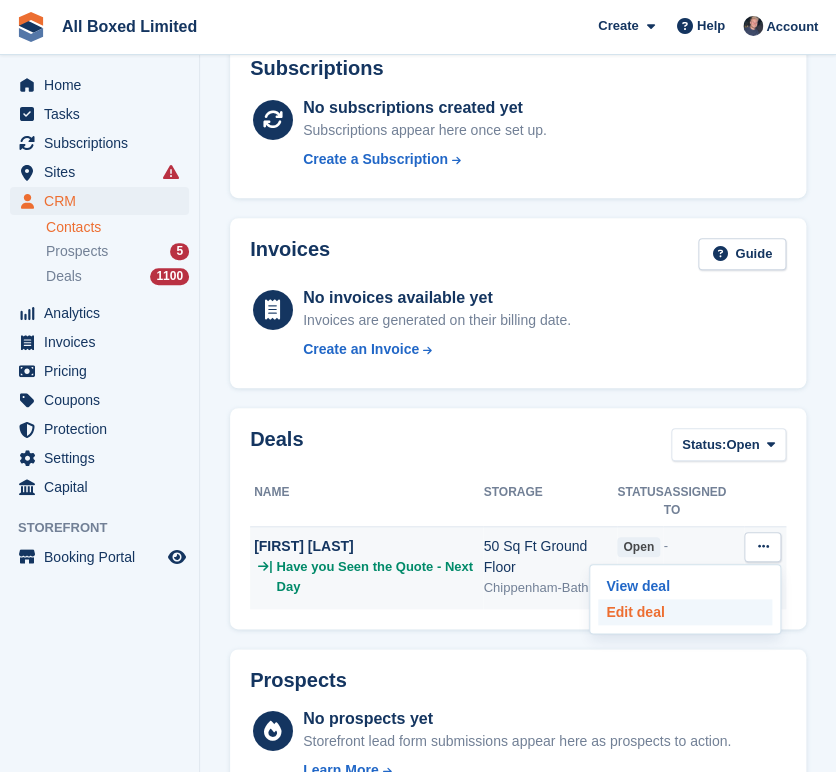 click on "Edit deal" at bounding box center [685, 612] 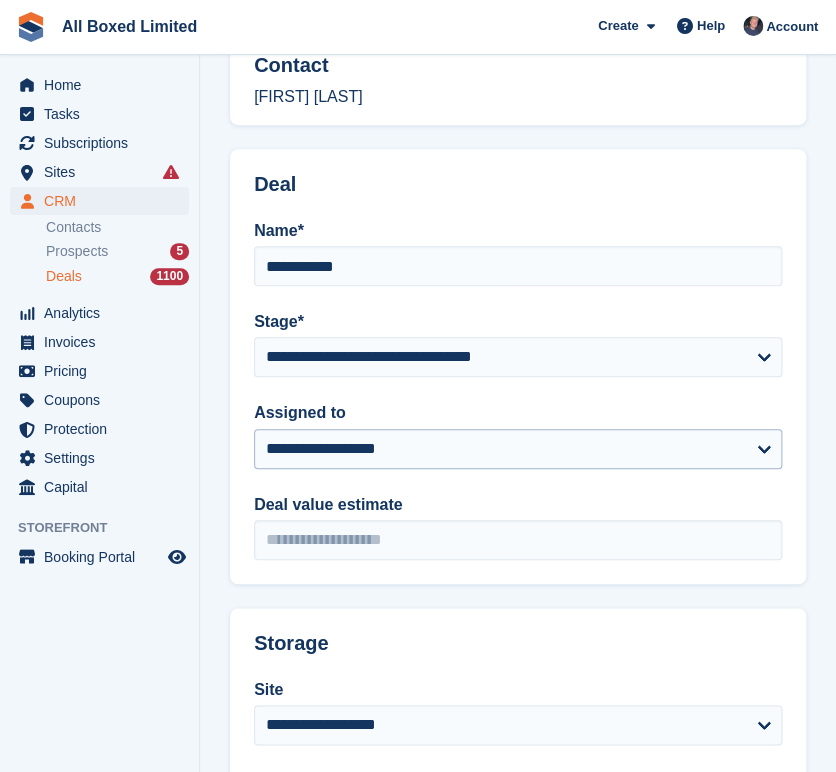 scroll, scrollTop: 0, scrollLeft: 0, axis: both 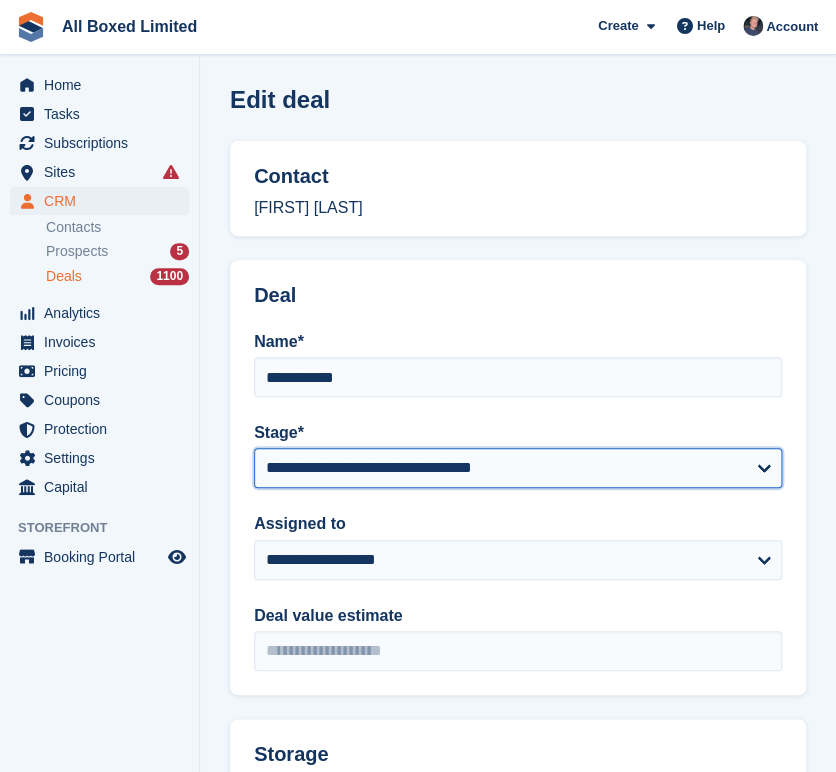 click on "**********" at bounding box center (518, 468) 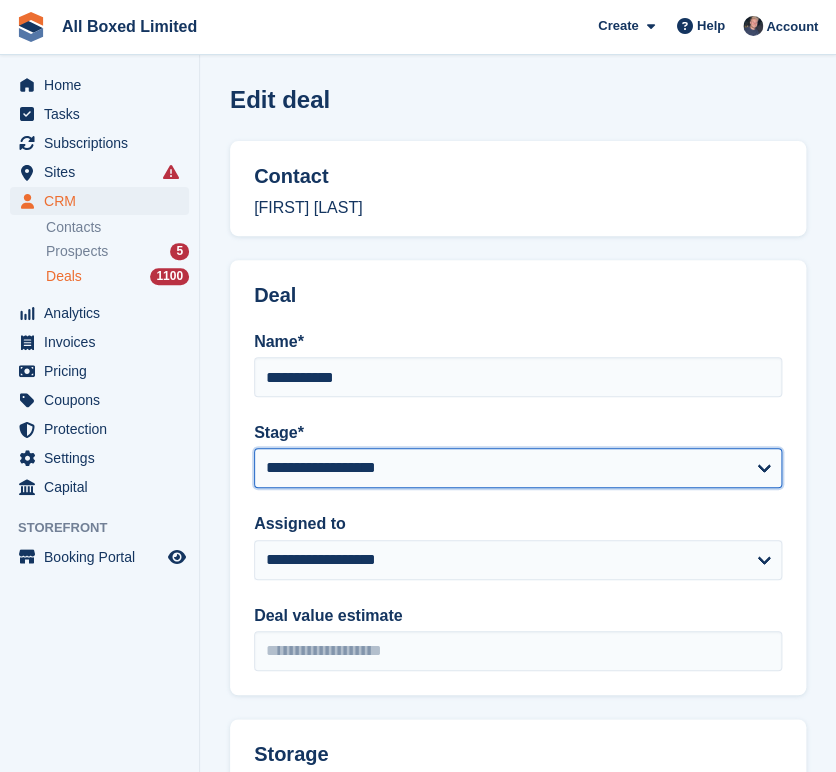 click on "**********" at bounding box center (518, 468) 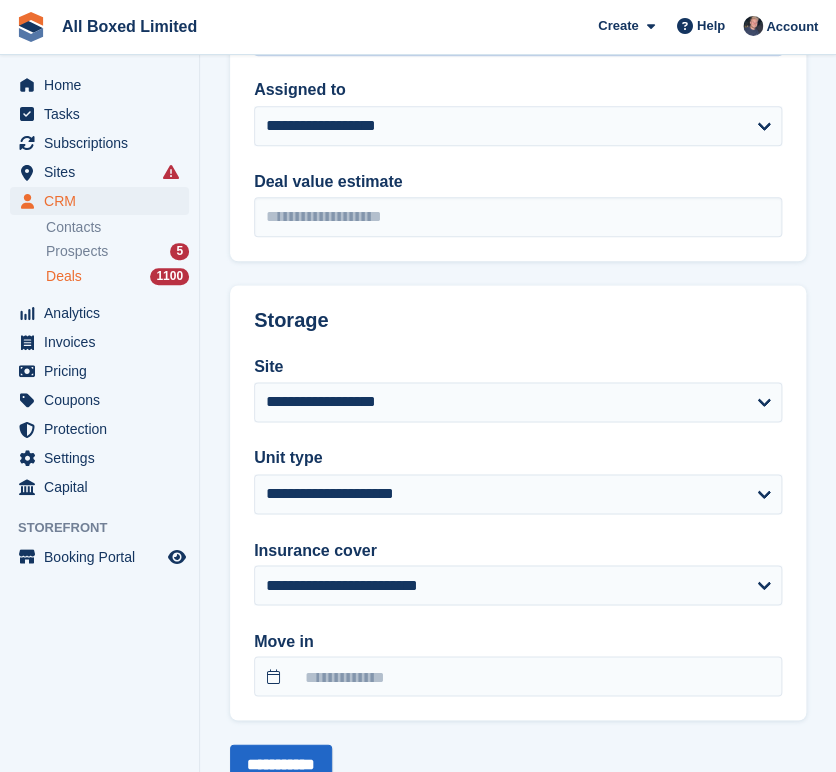 scroll, scrollTop: 499, scrollLeft: 0, axis: vertical 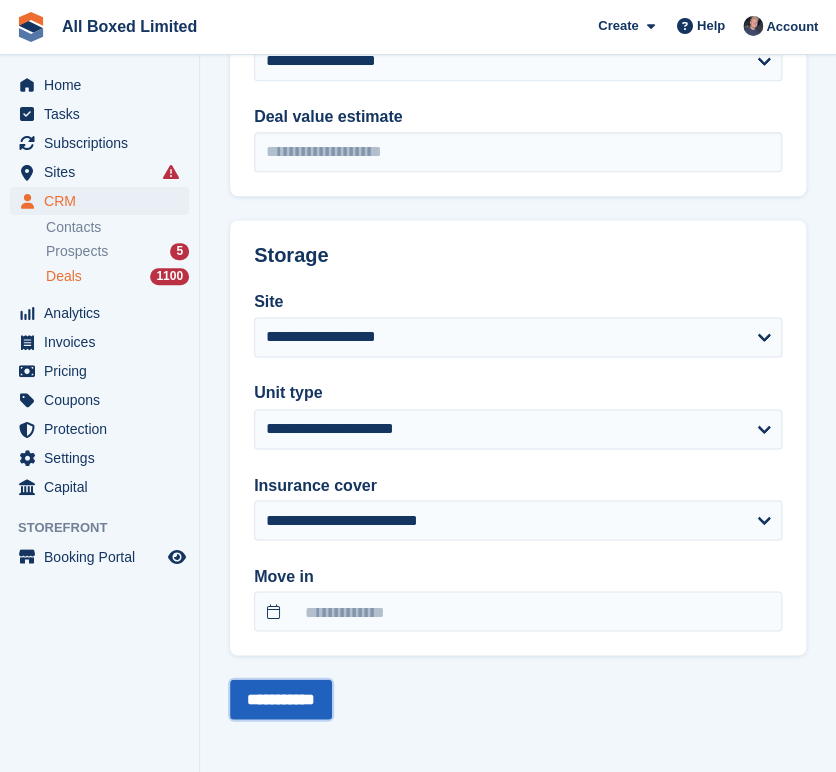 click on "**********" at bounding box center (281, 699) 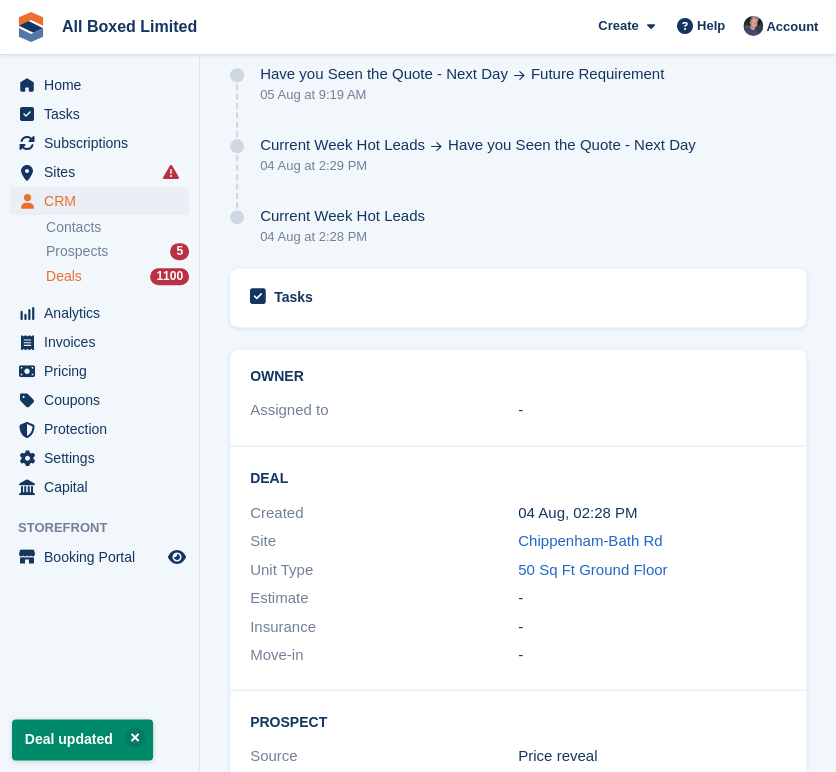 scroll, scrollTop: 0, scrollLeft: 0, axis: both 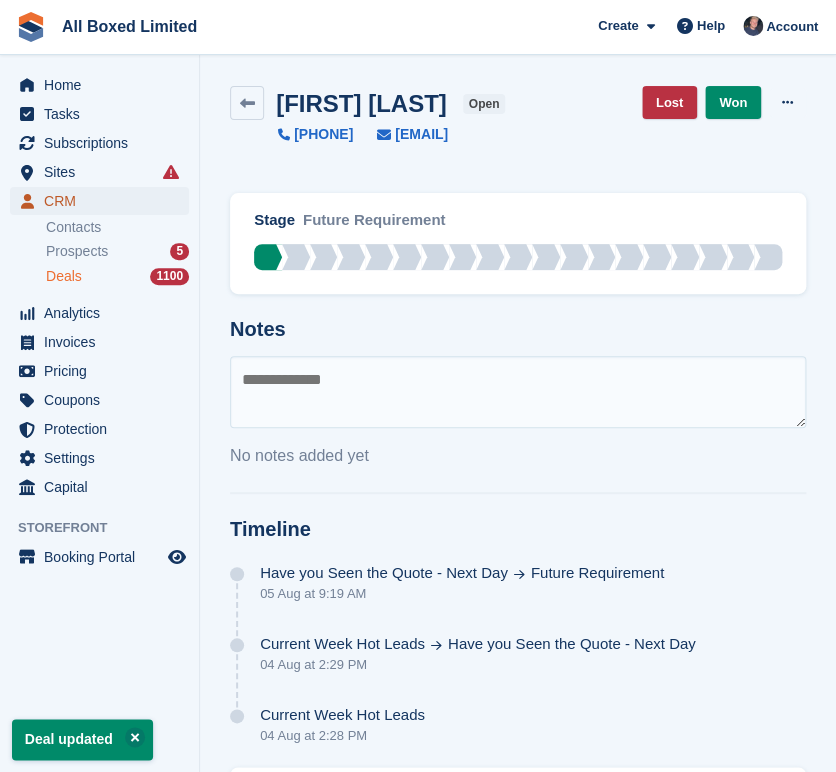 click on "CRM" at bounding box center (104, 201) 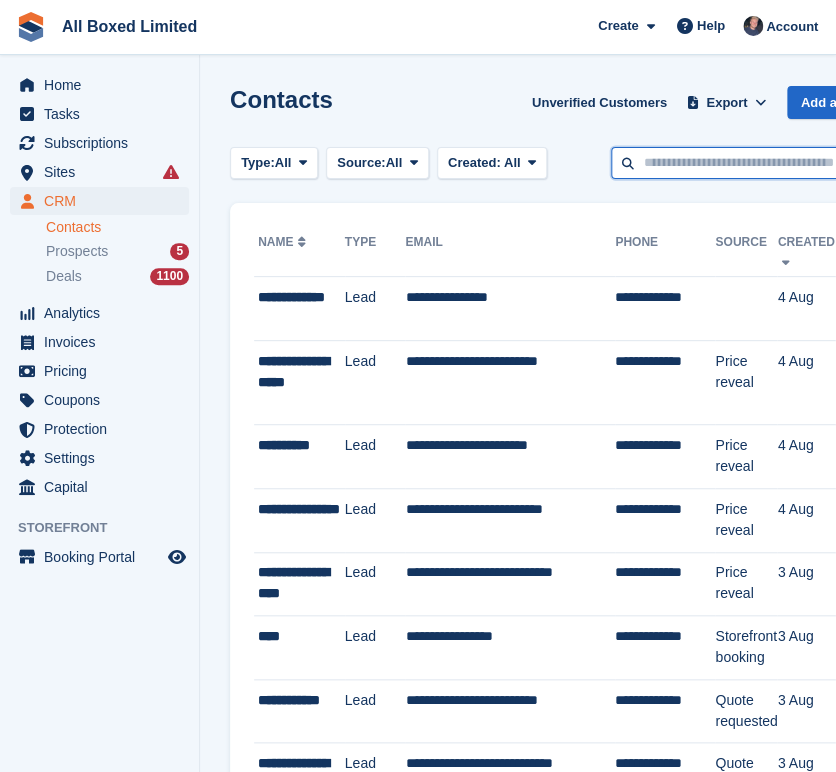 click at bounding box center [756, 163] 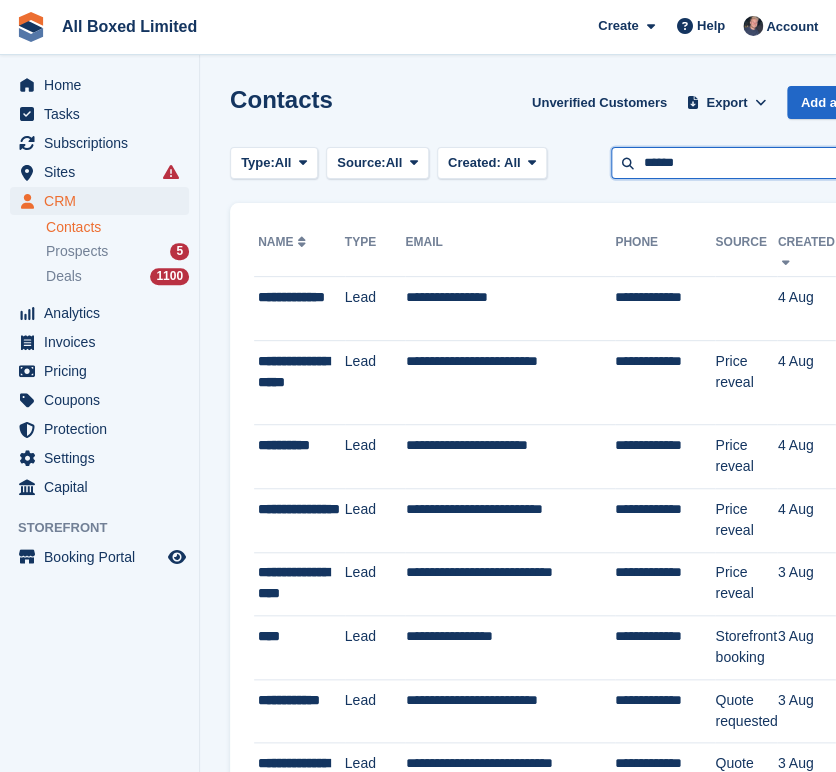 type on "******" 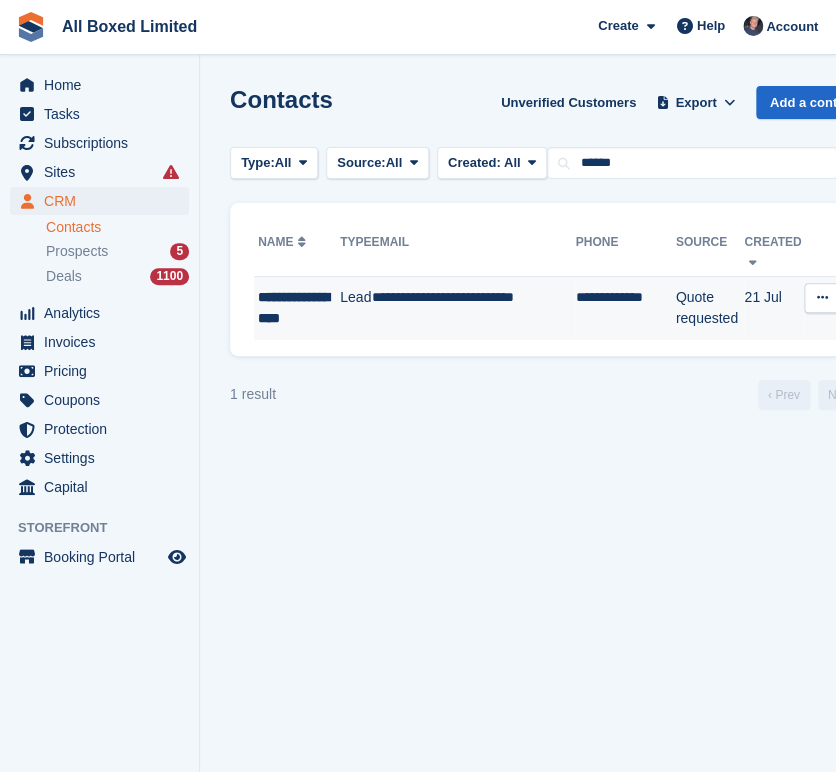 click on "**********" at bounding box center (473, 308) 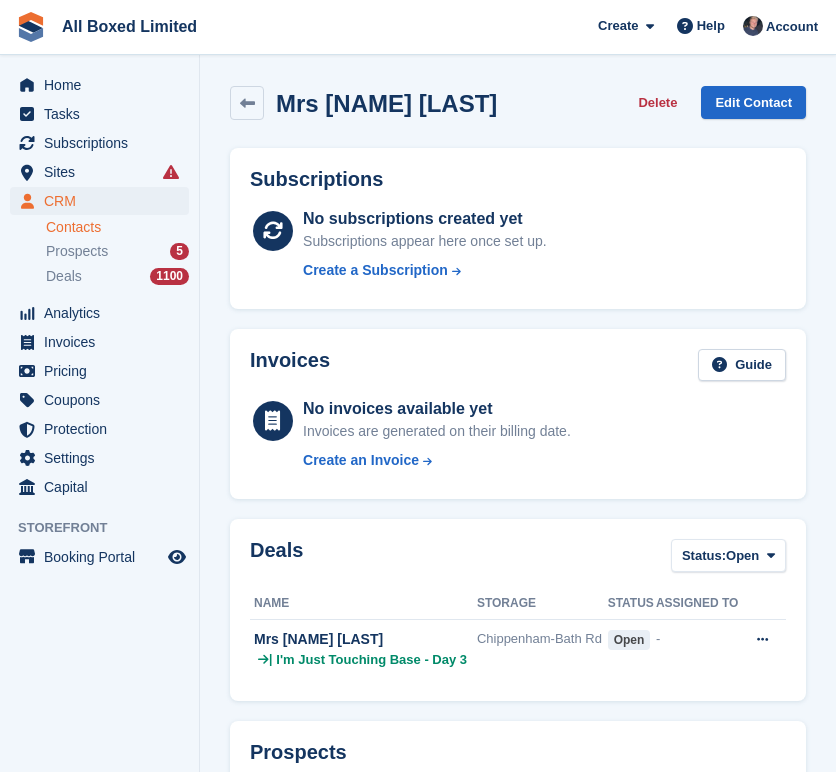 scroll, scrollTop: 0, scrollLeft: 0, axis: both 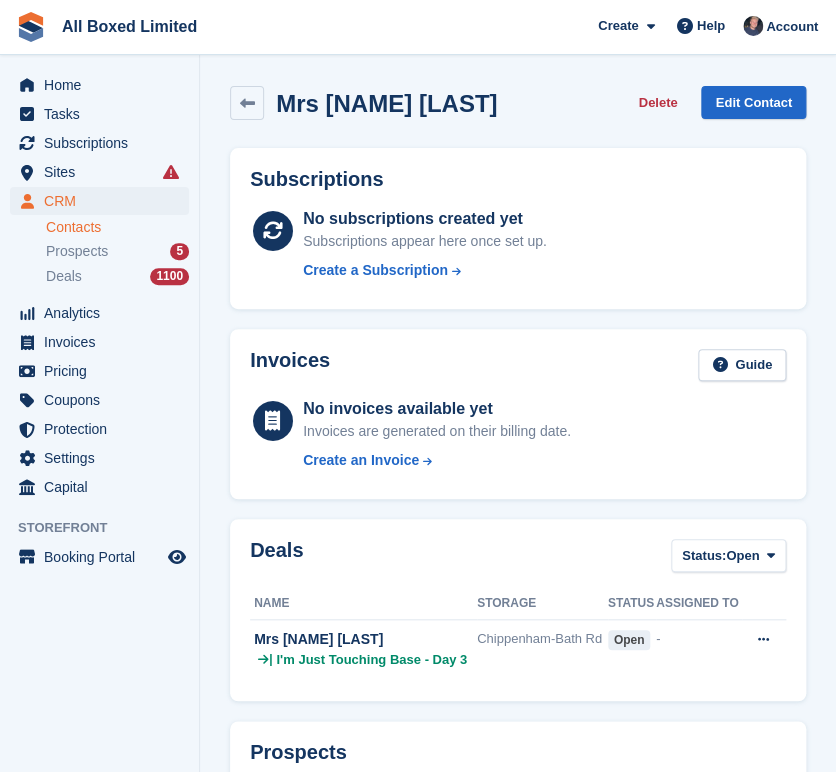click on "Delete" at bounding box center (657, 102) 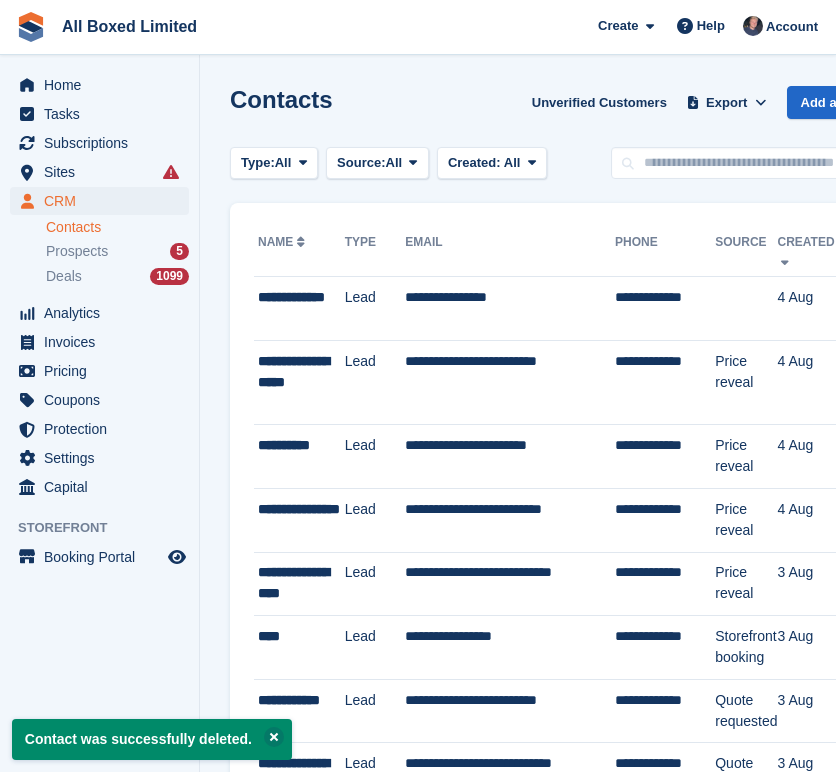 scroll, scrollTop: 0, scrollLeft: 0, axis: both 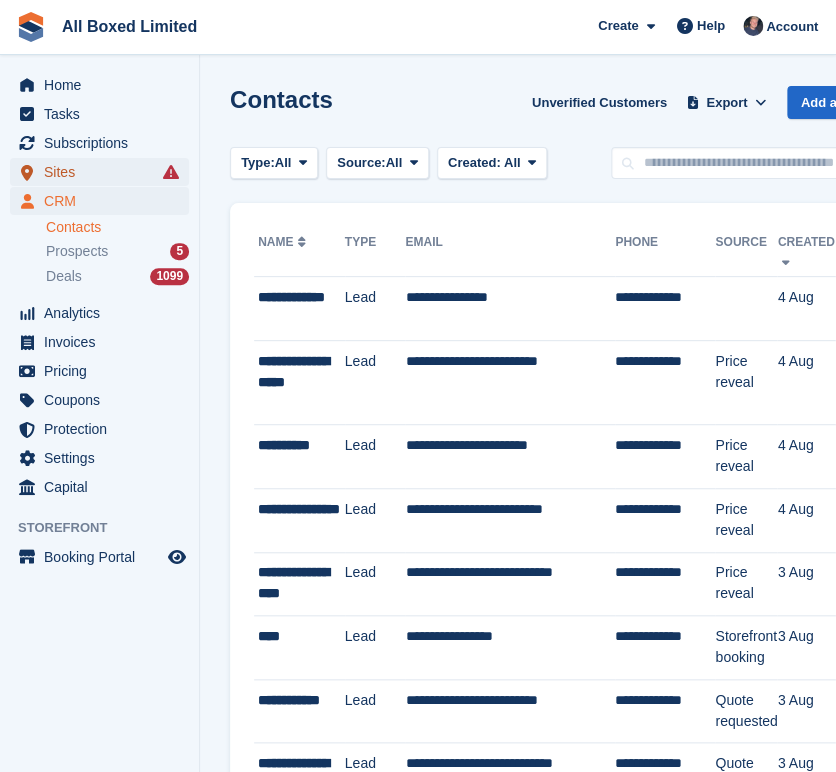 click on "Sites" at bounding box center [104, 172] 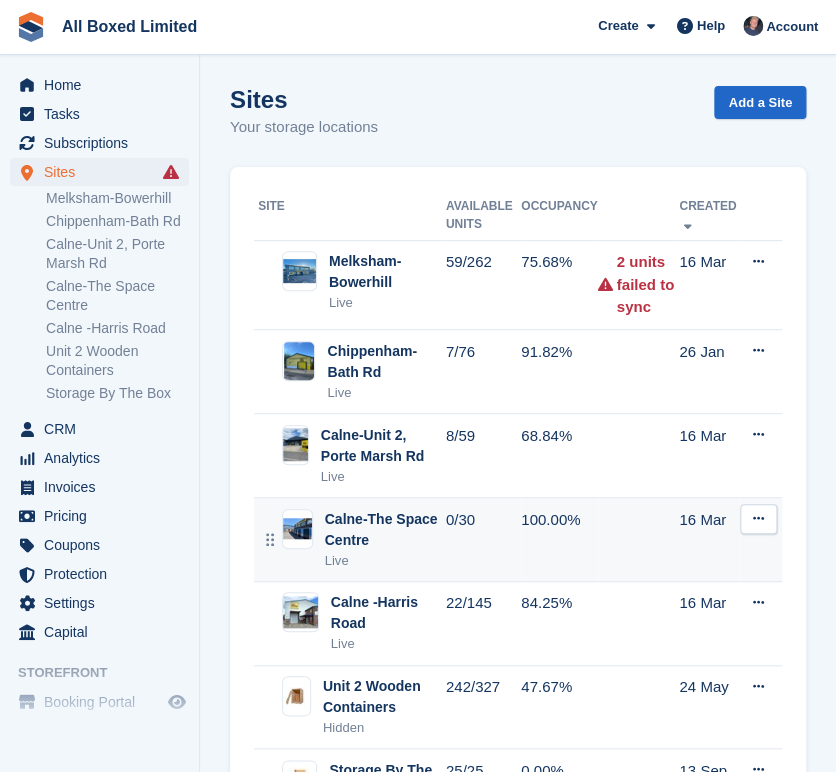 click at bounding box center (639, 540) 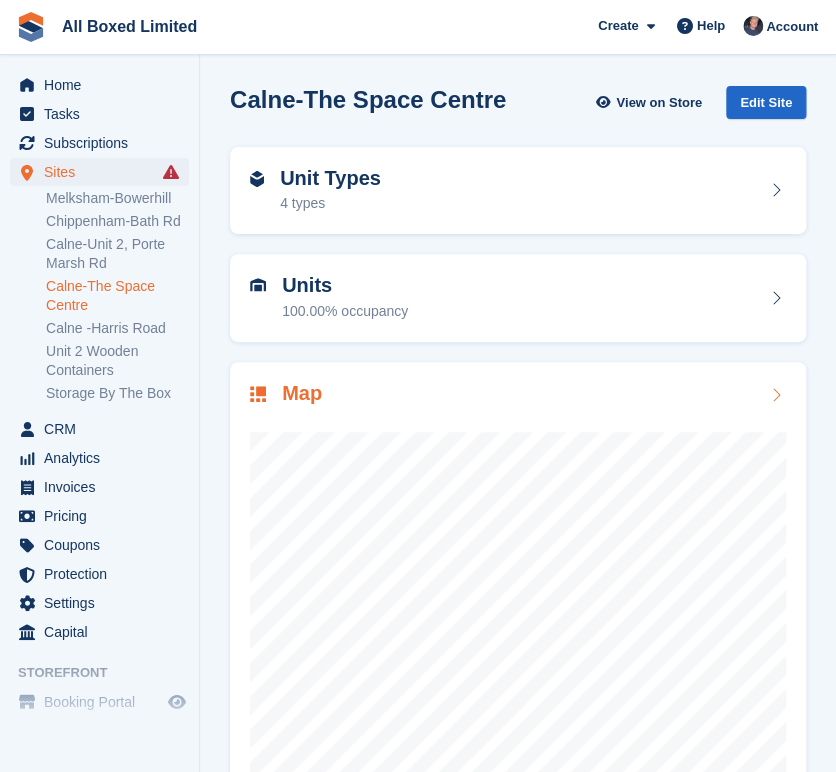 scroll, scrollTop: 111, scrollLeft: 0, axis: vertical 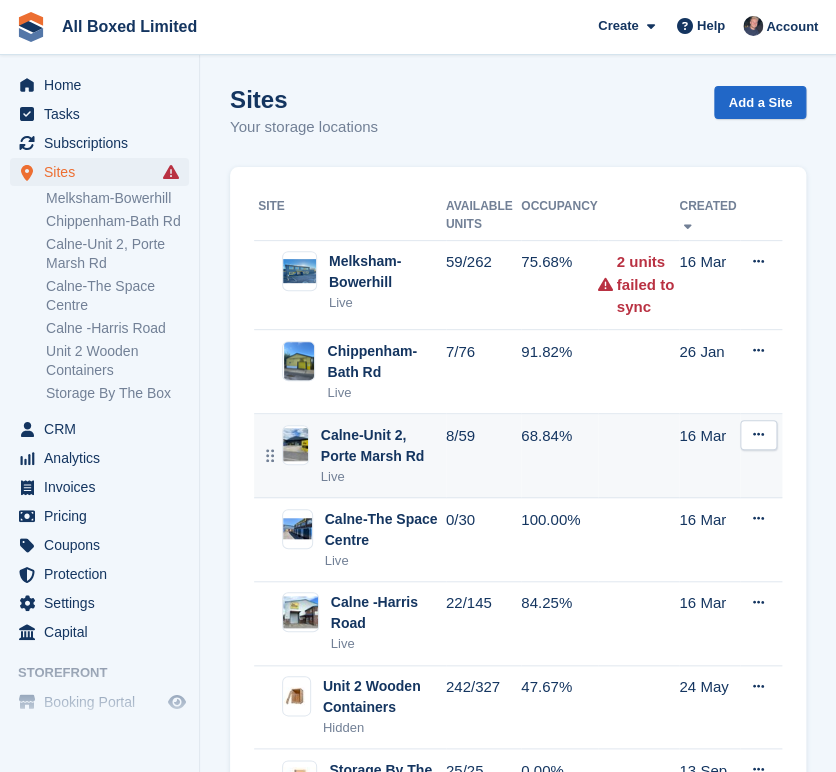 click on "Calne-Unit 2, Porte Marsh Rd" at bounding box center [383, 446] 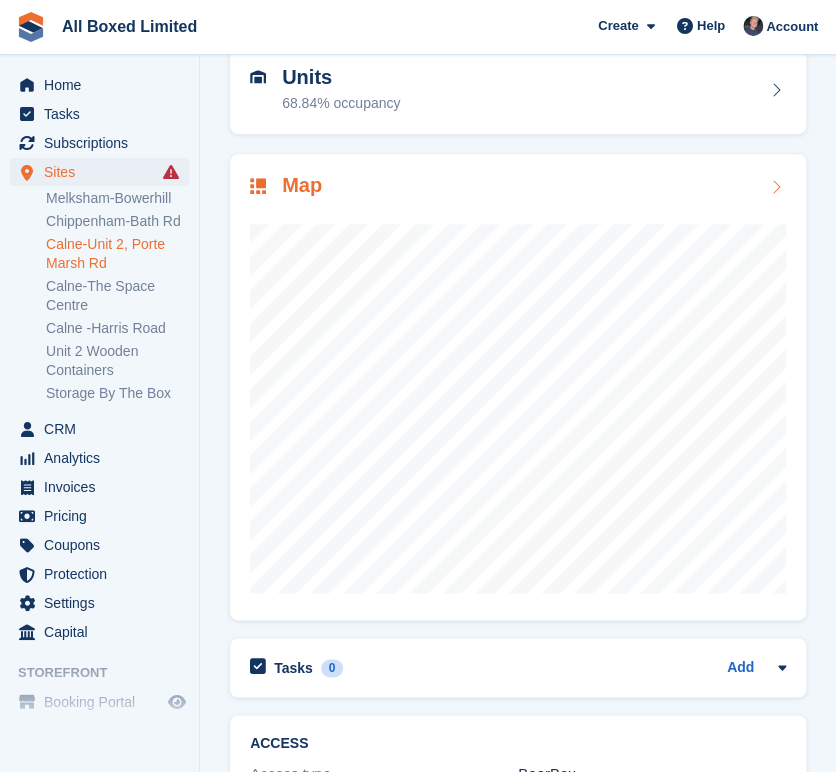 scroll, scrollTop: 222, scrollLeft: 0, axis: vertical 